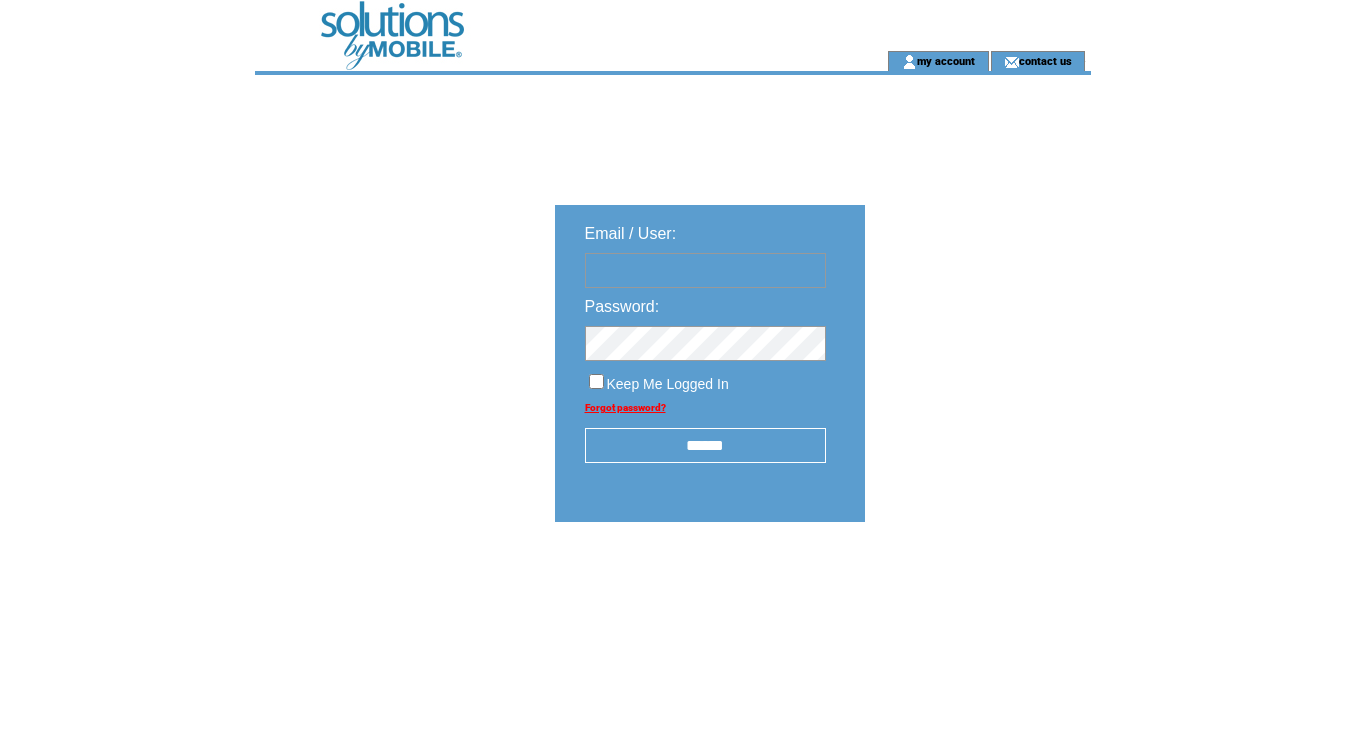 scroll, scrollTop: 0, scrollLeft: 0, axis: both 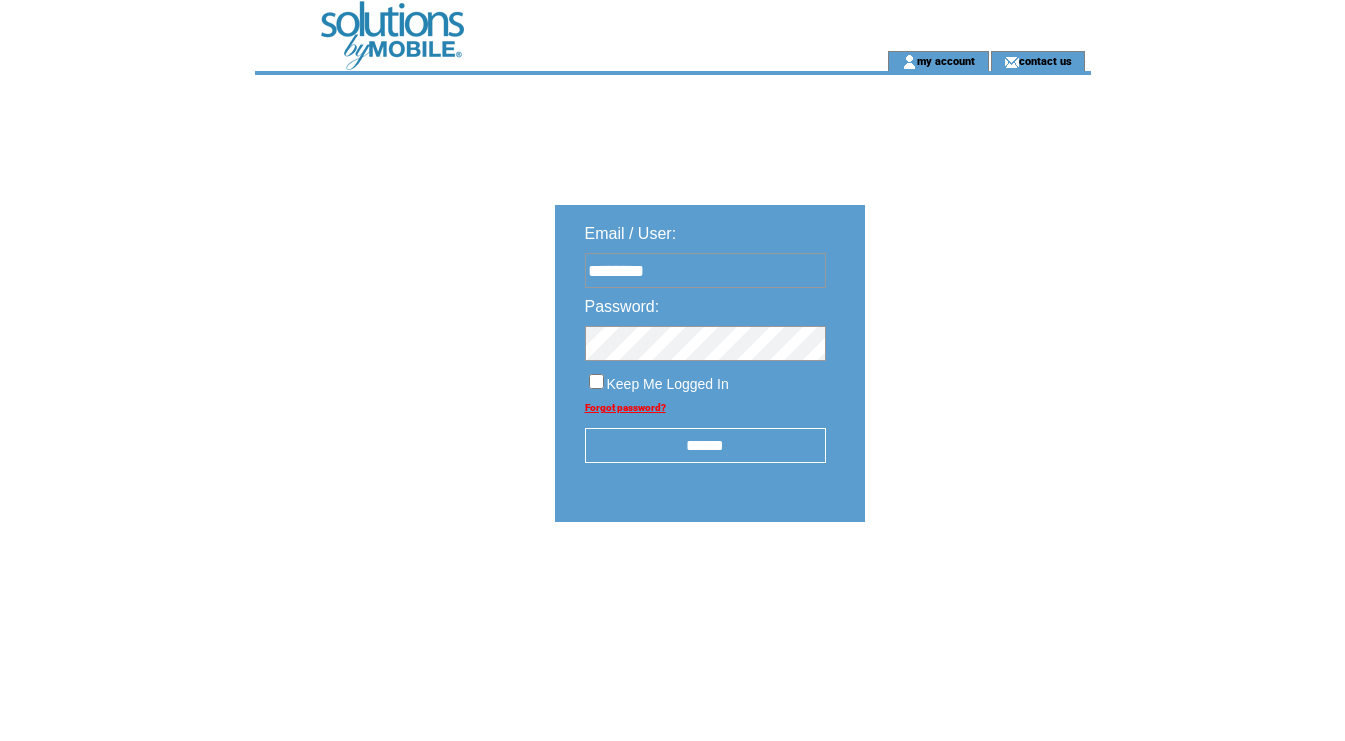 click on "******" at bounding box center [705, 445] 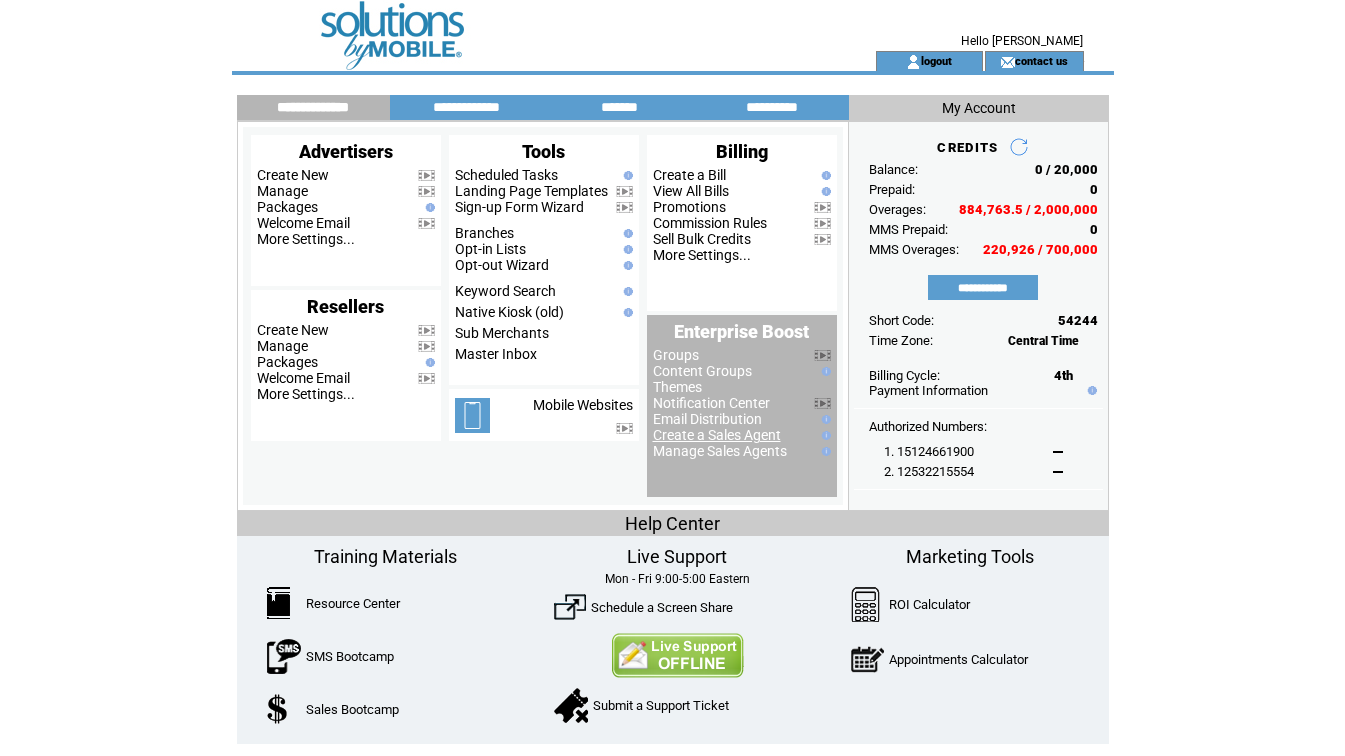 scroll, scrollTop: 0, scrollLeft: 0, axis: both 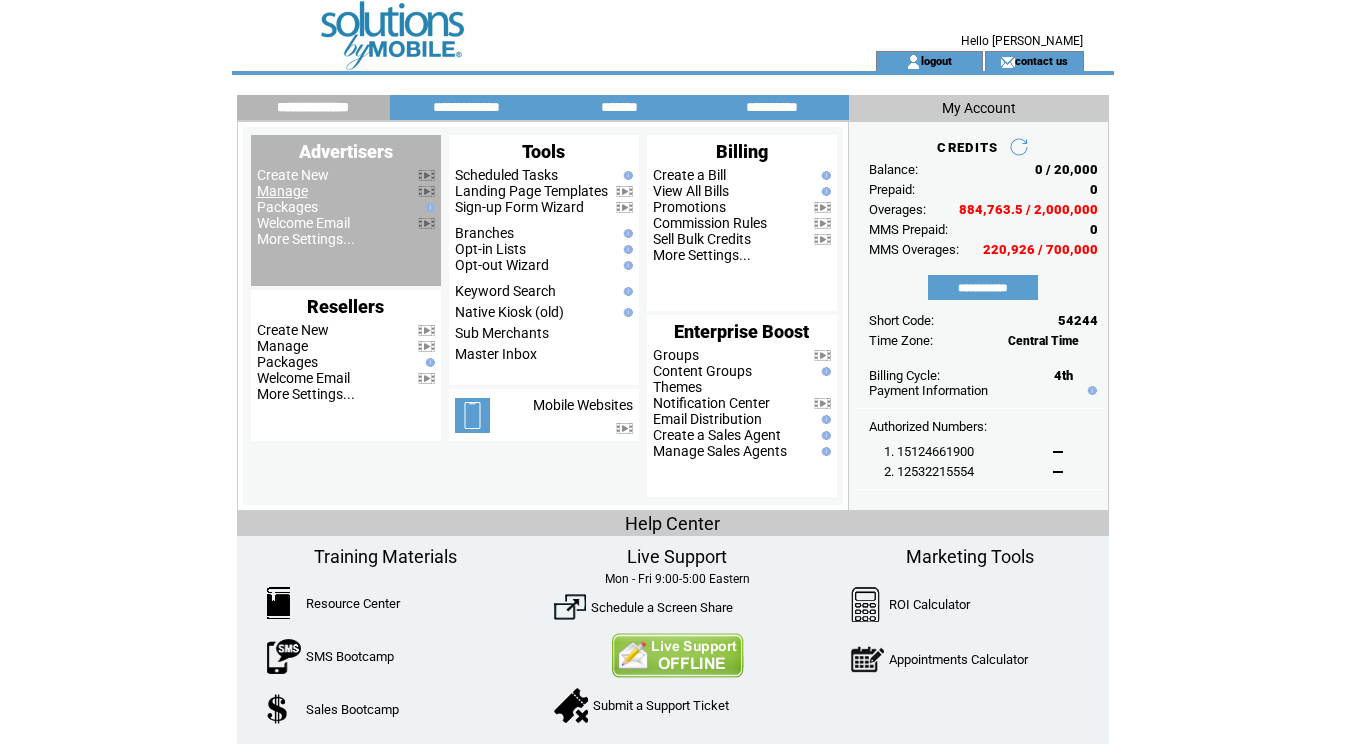 click on "Manage" at bounding box center [282, 191] 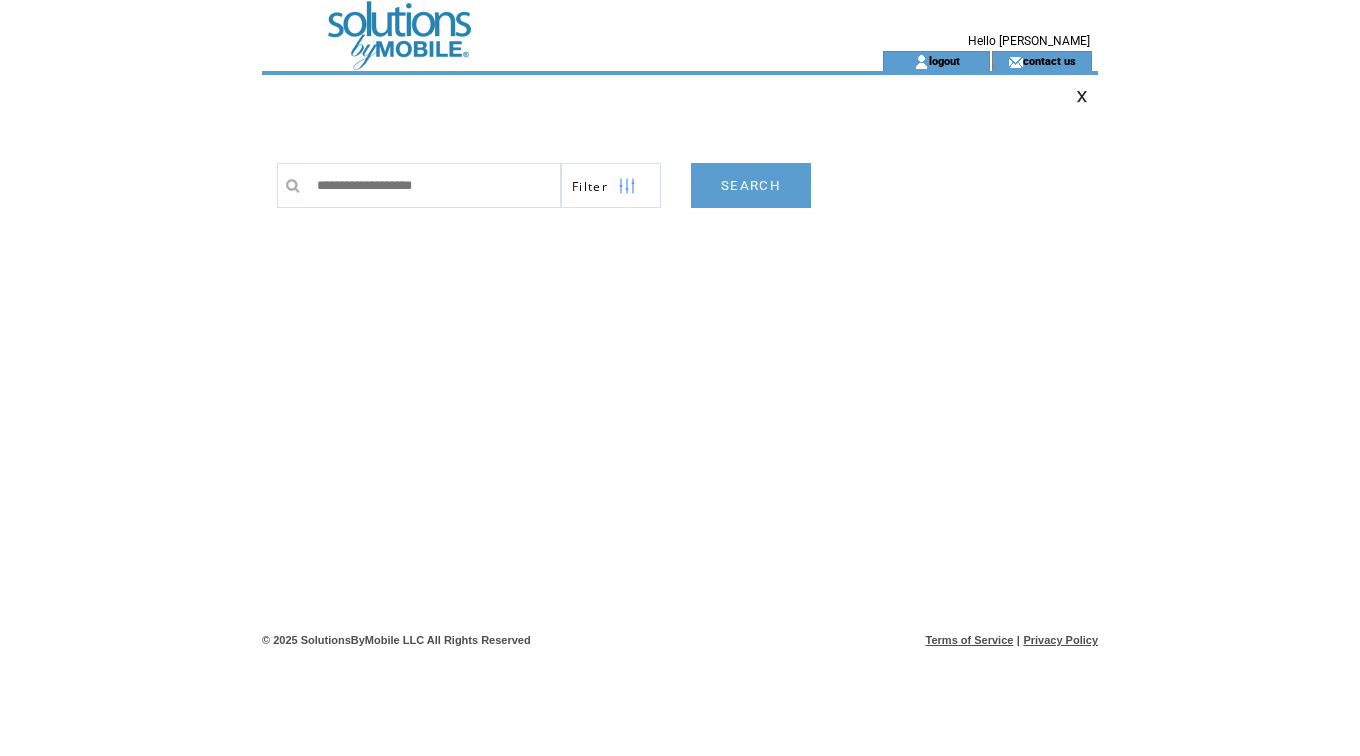 scroll, scrollTop: 0, scrollLeft: 0, axis: both 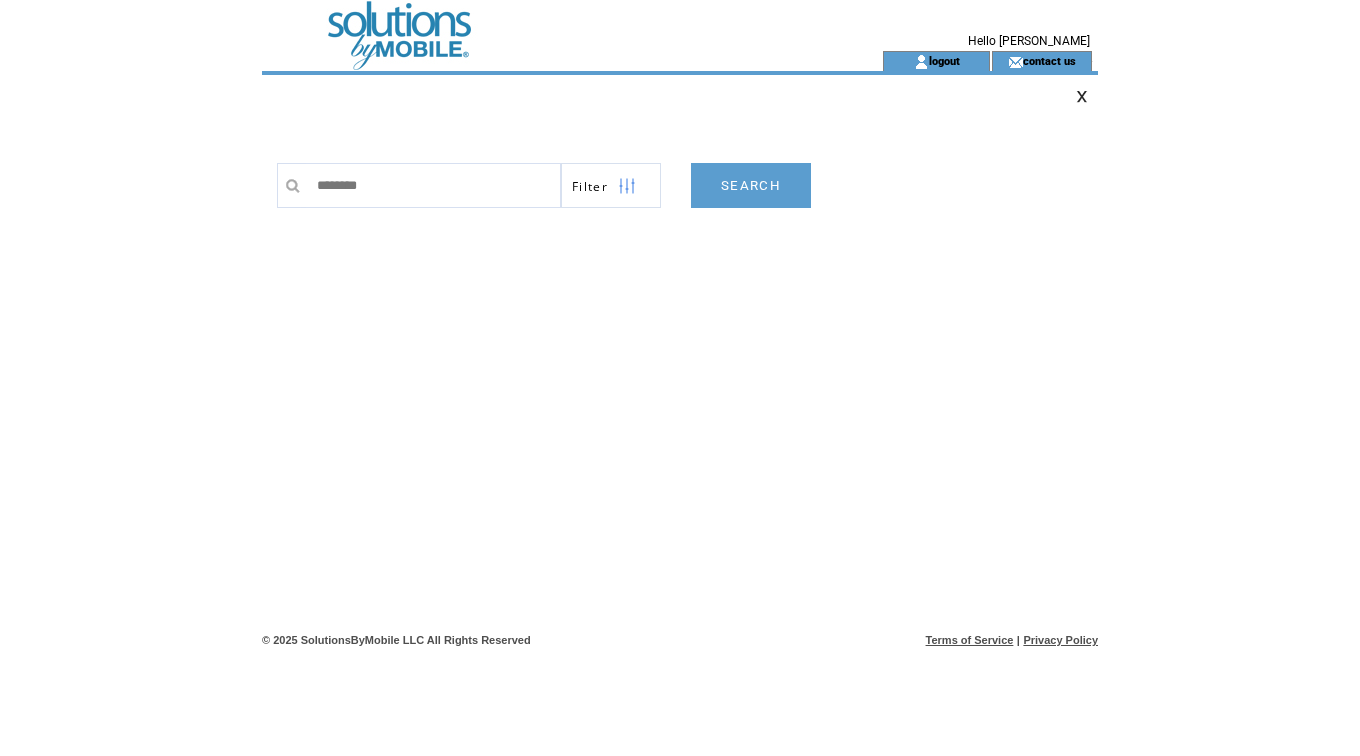 type on "*********" 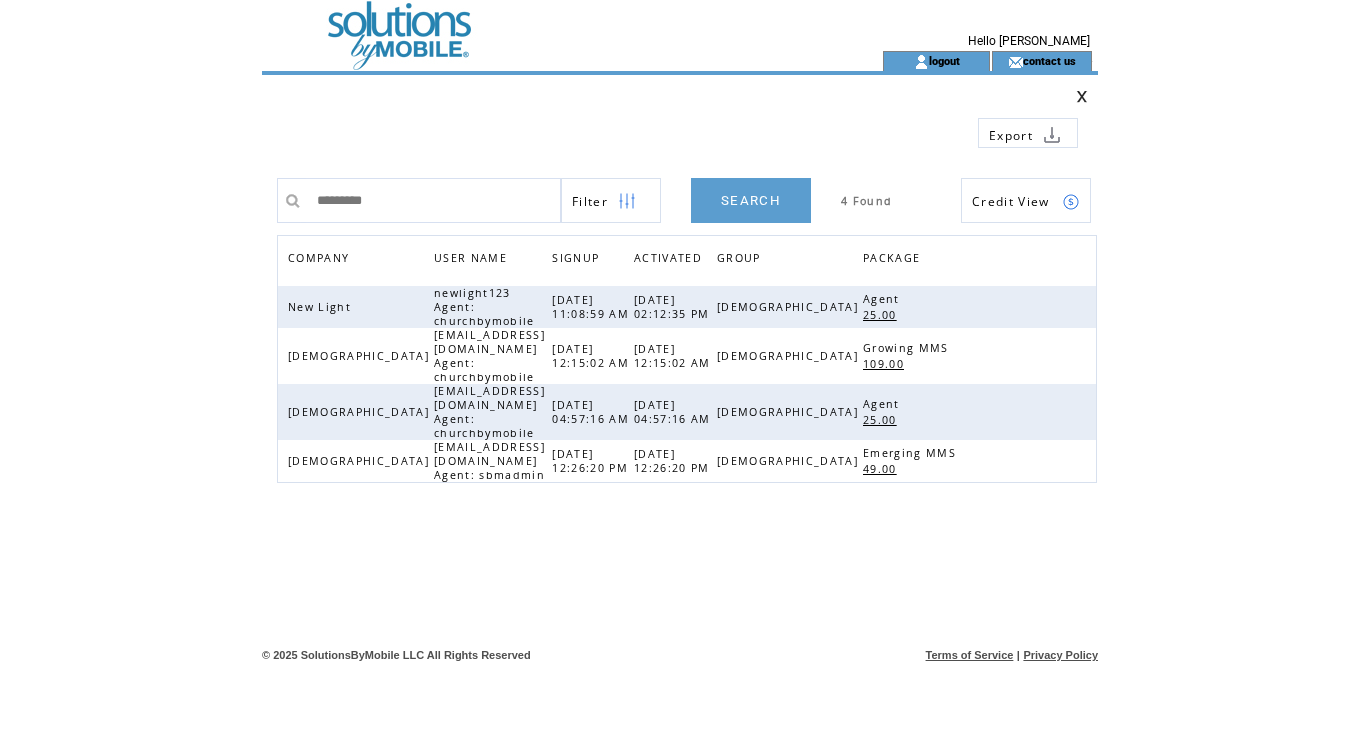 scroll, scrollTop: 0, scrollLeft: 0, axis: both 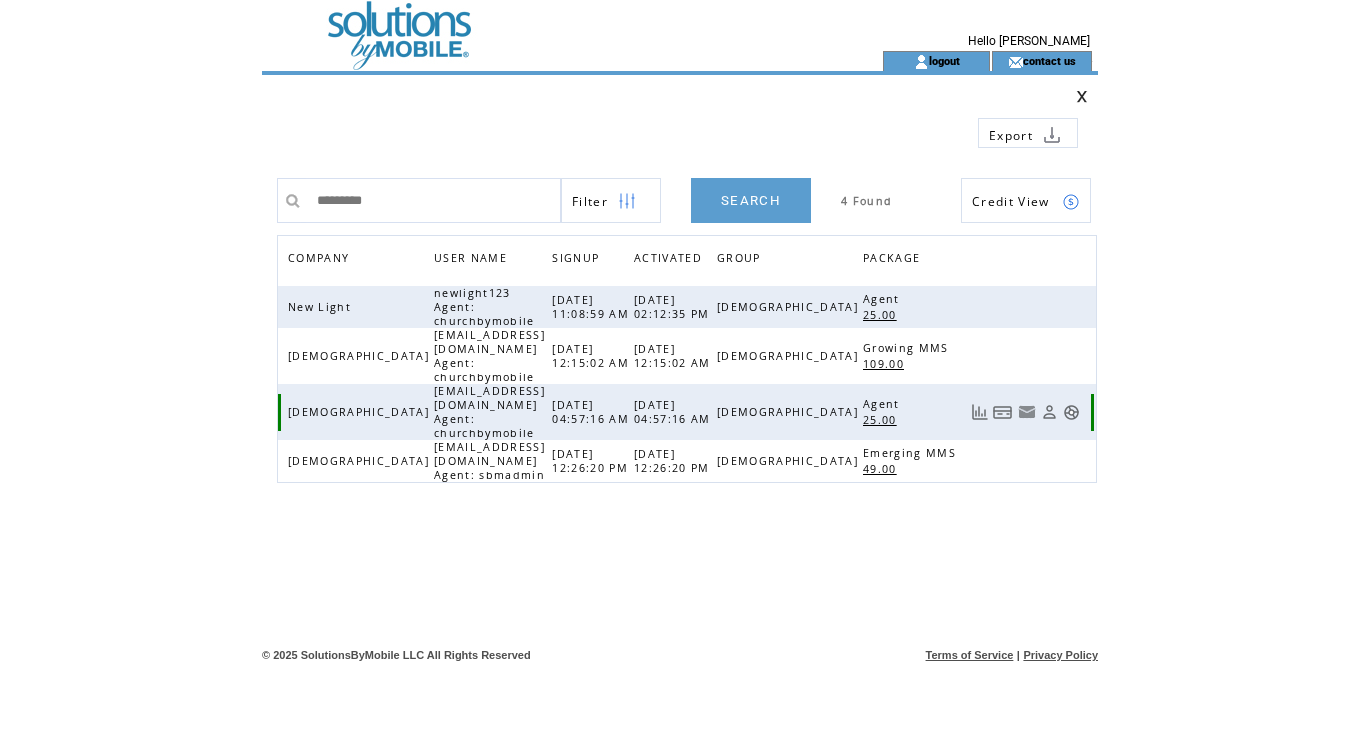 click at bounding box center [1071, 412] 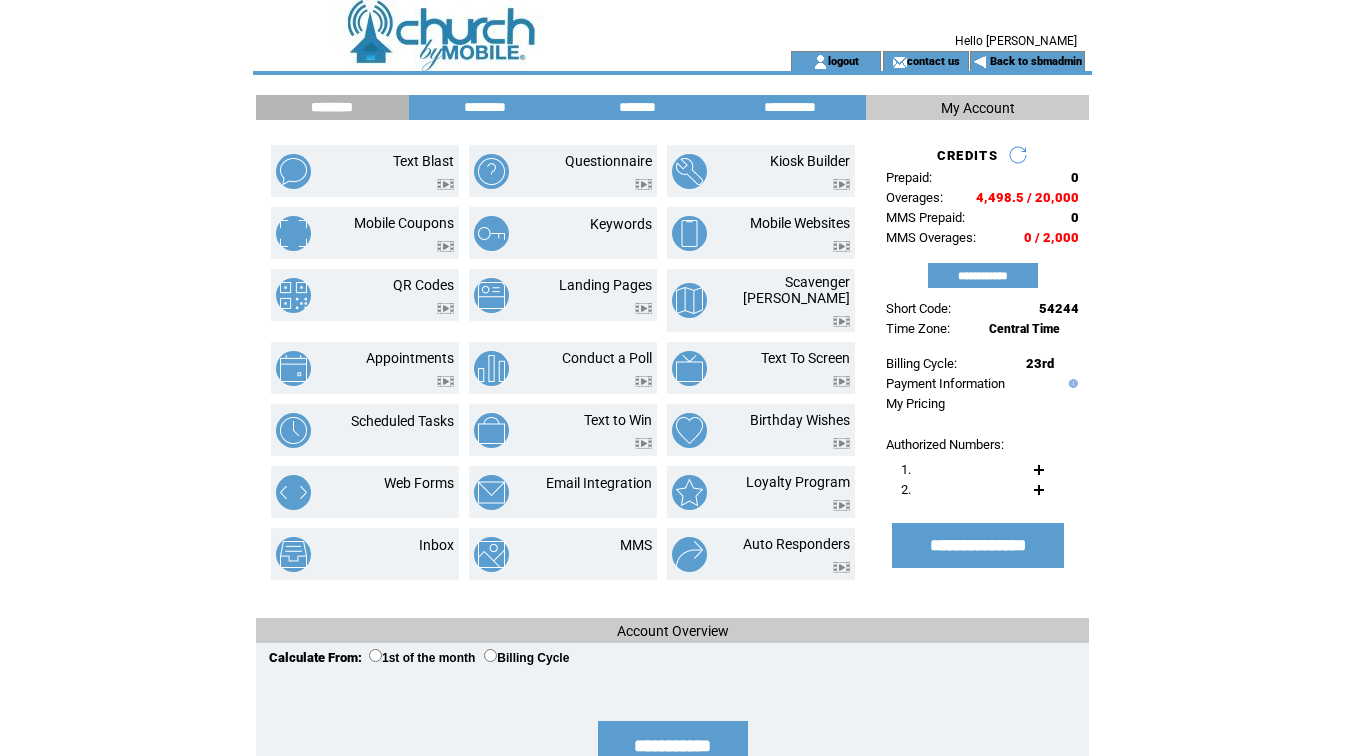 scroll, scrollTop: 0, scrollLeft: 0, axis: both 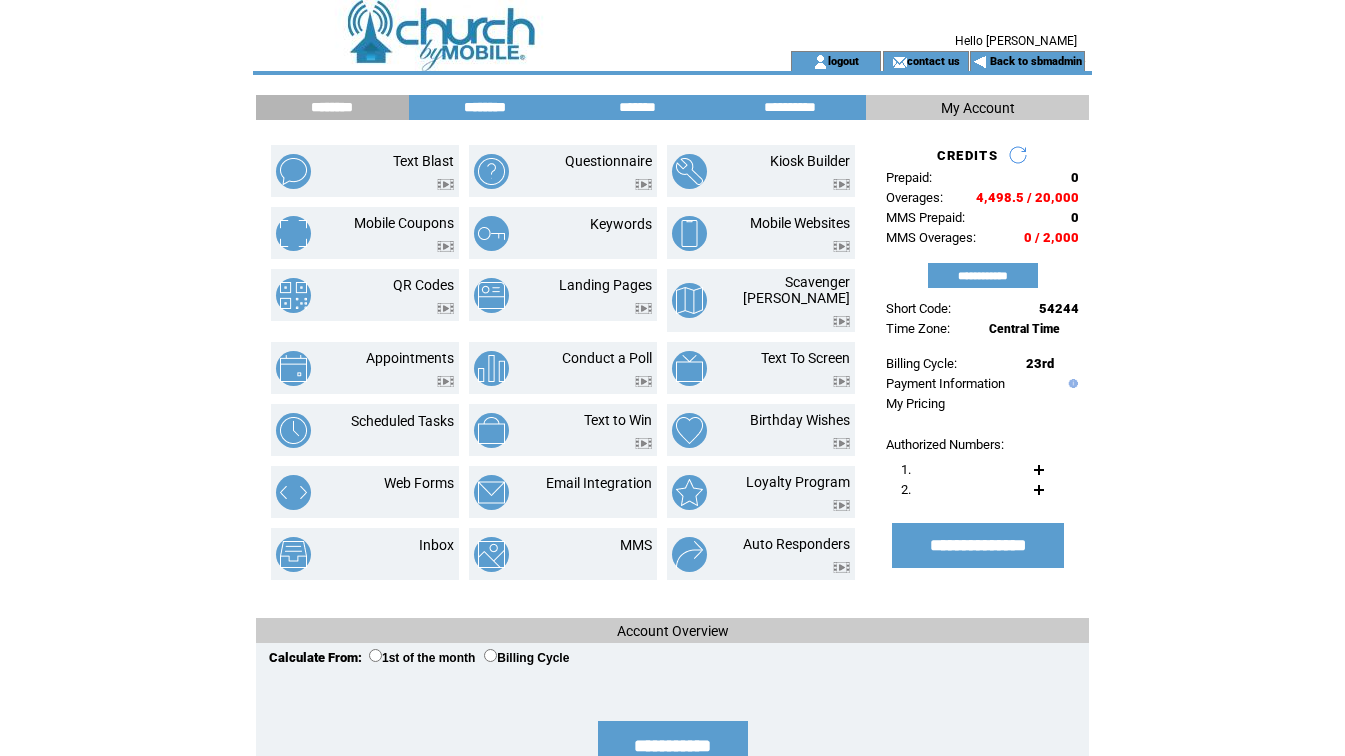click on "********" at bounding box center [485, 107] 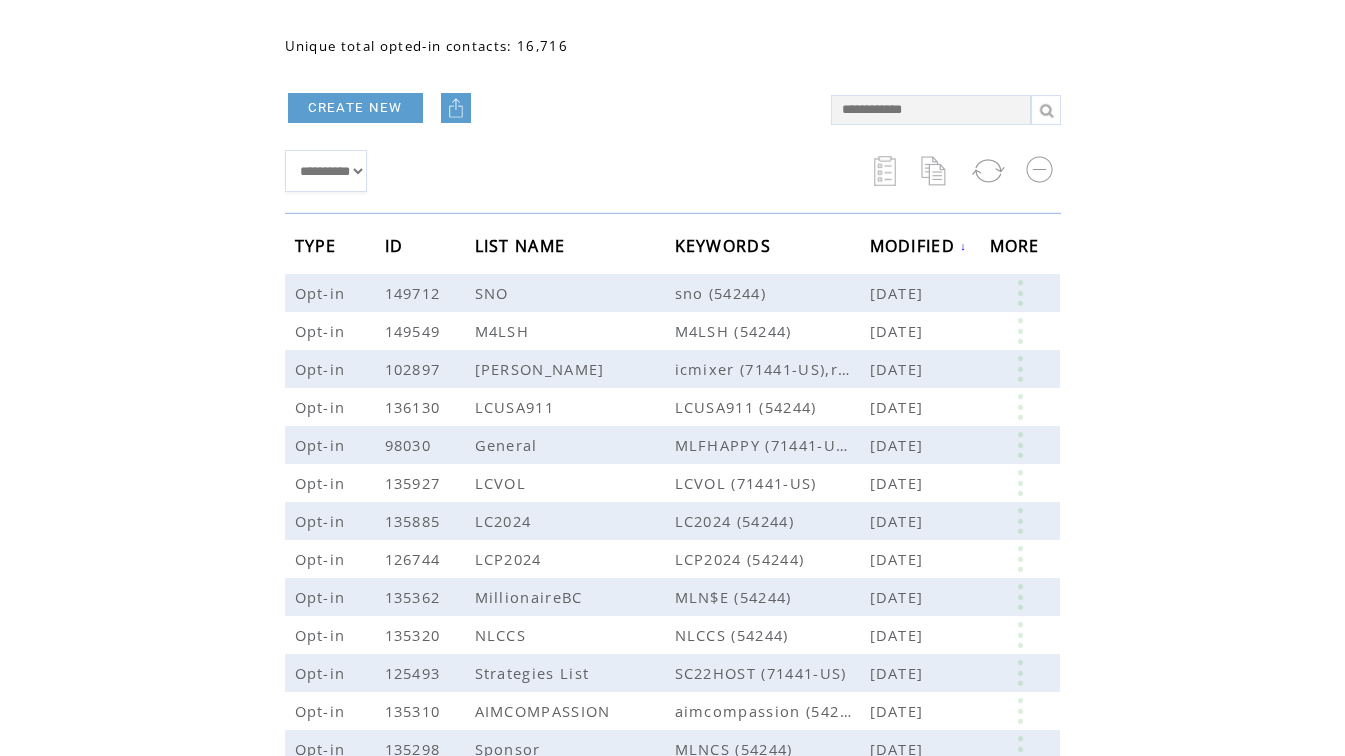 scroll, scrollTop: 123, scrollLeft: 0, axis: vertical 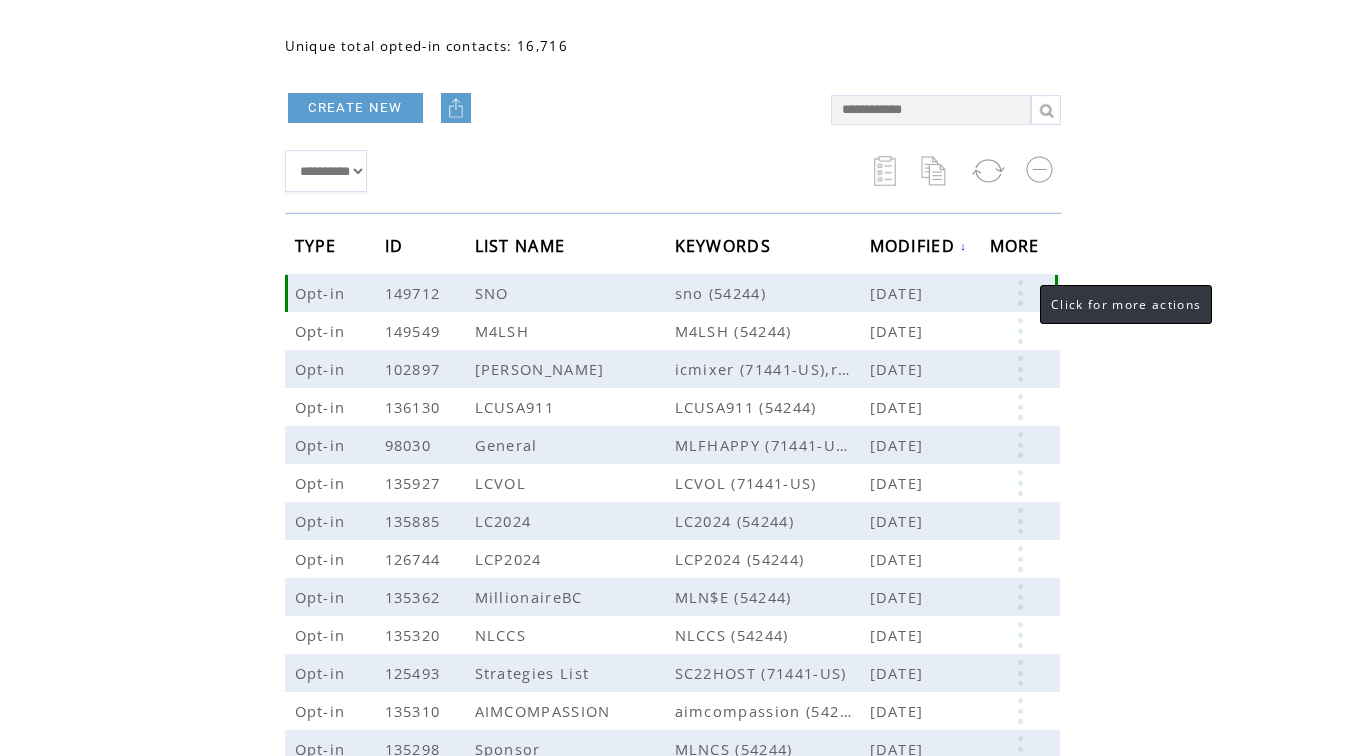 click at bounding box center [1020, 293] 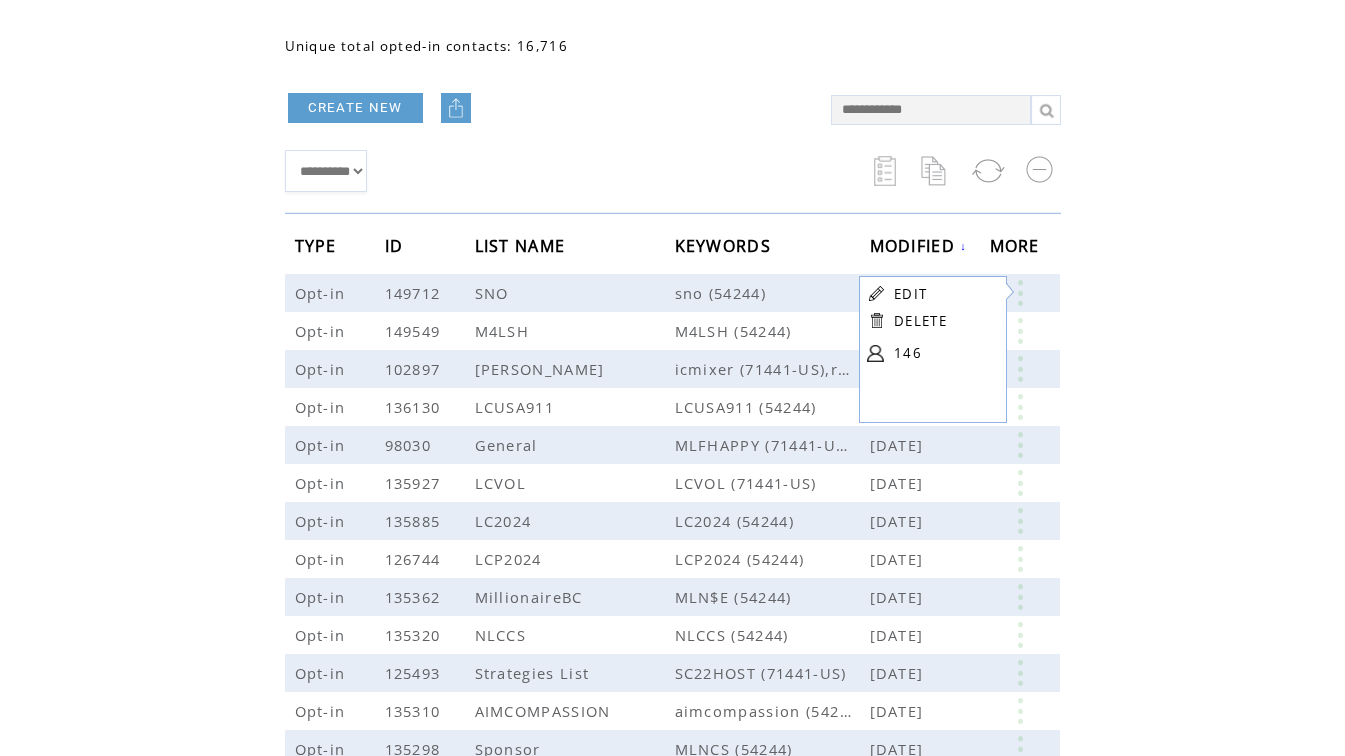 click on "**********" 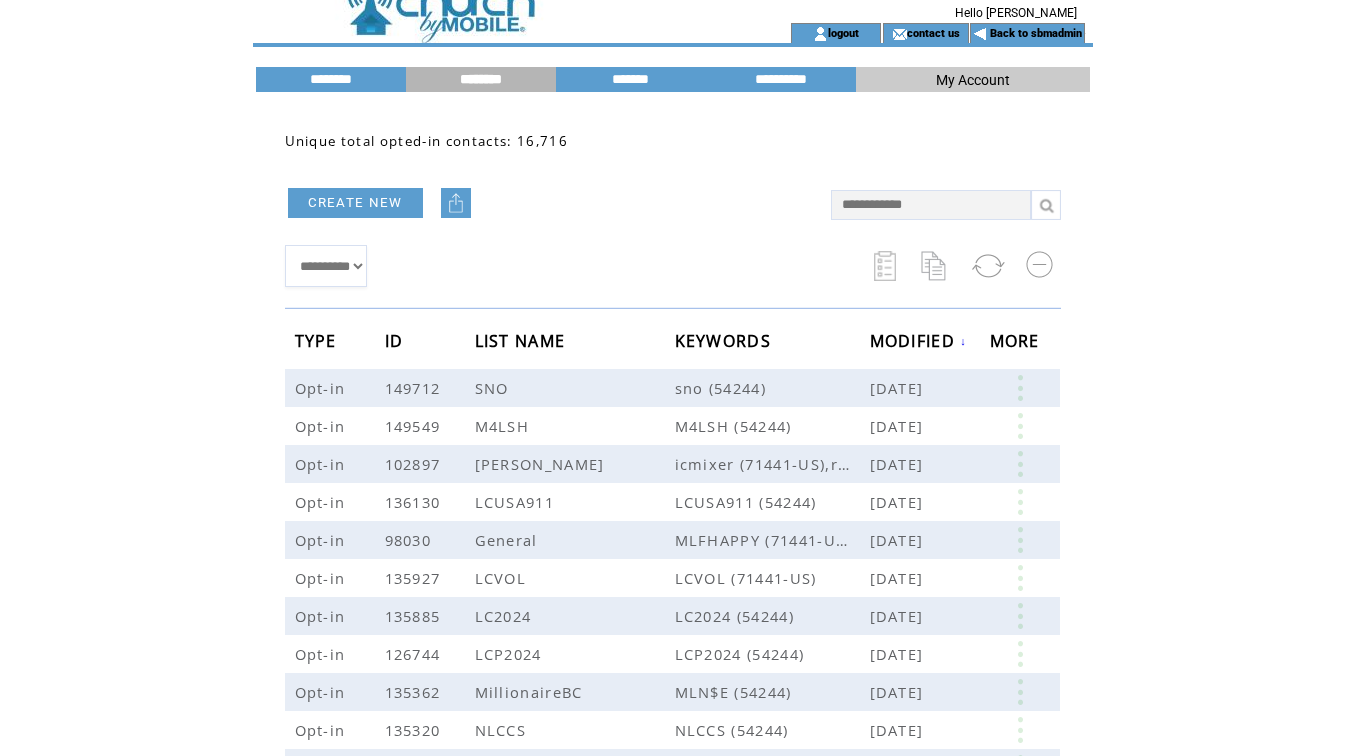scroll, scrollTop: 0, scrollLeft: 0, axis: both 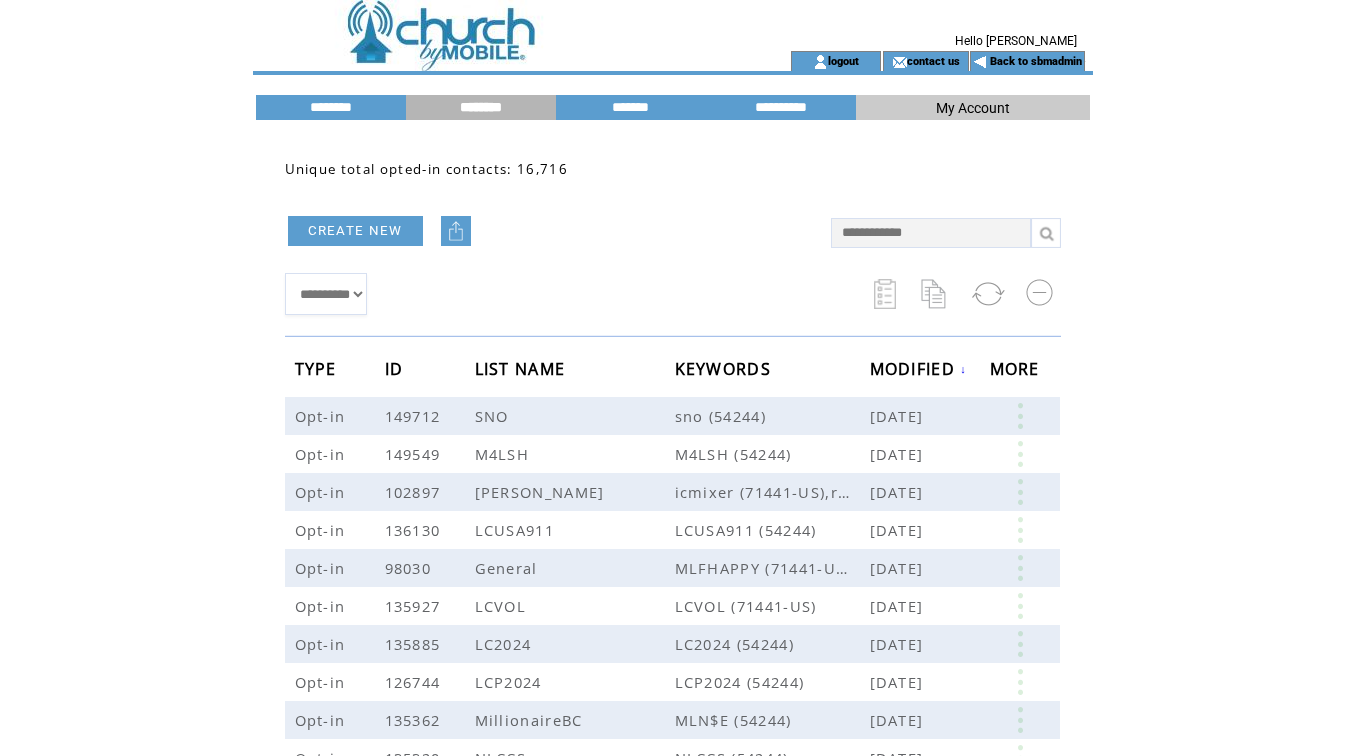 drag, startPoint x: 368, startPoint y: 237, endPoint x: 388, endPoint y: 237, distance: 20 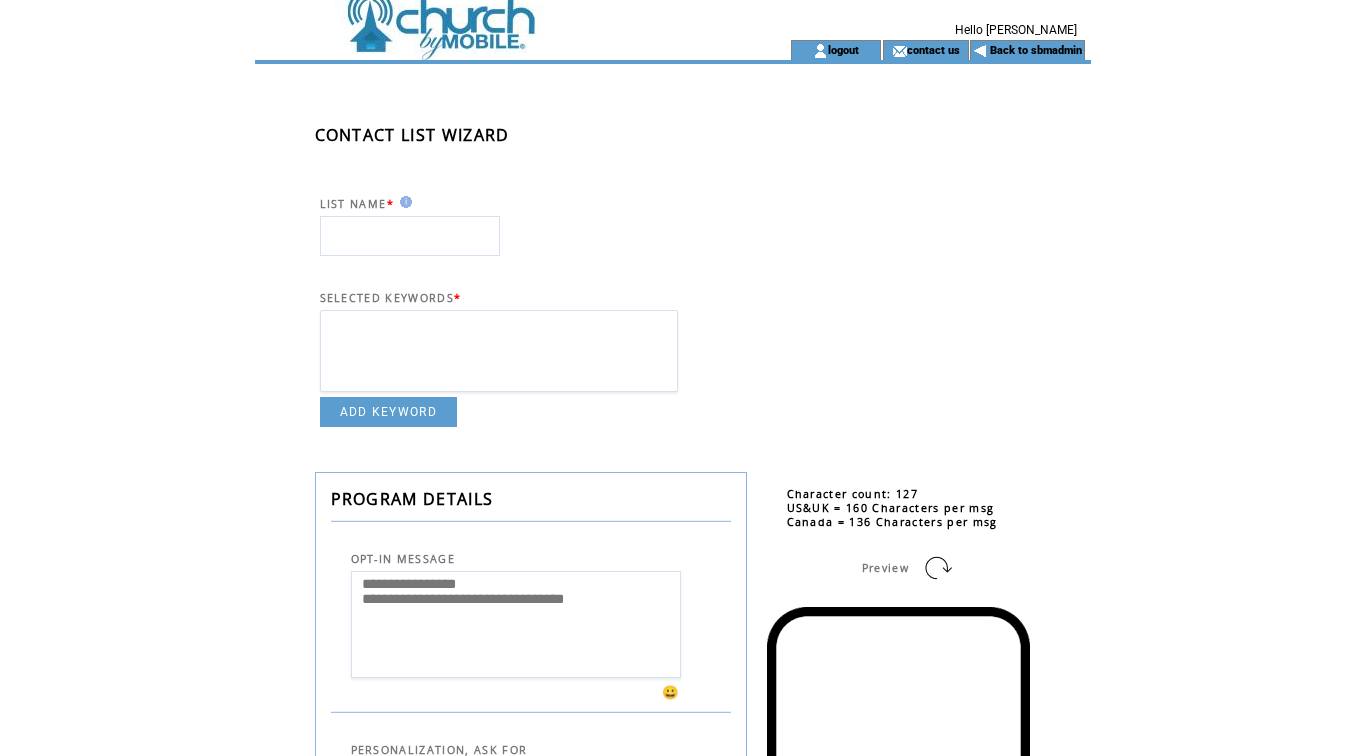 scroll, scrollTop: 0, scrollLeft: 0, axis: both 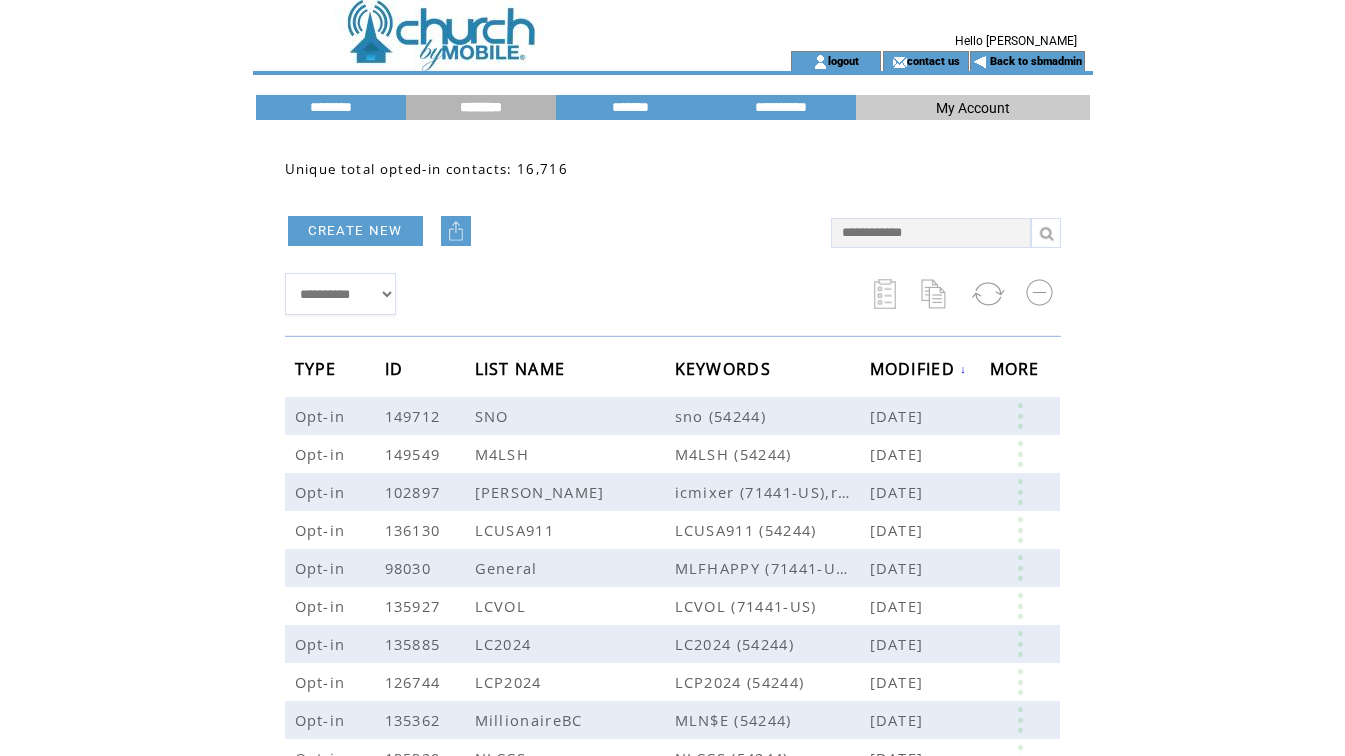 click at bounding box center (456, 231) 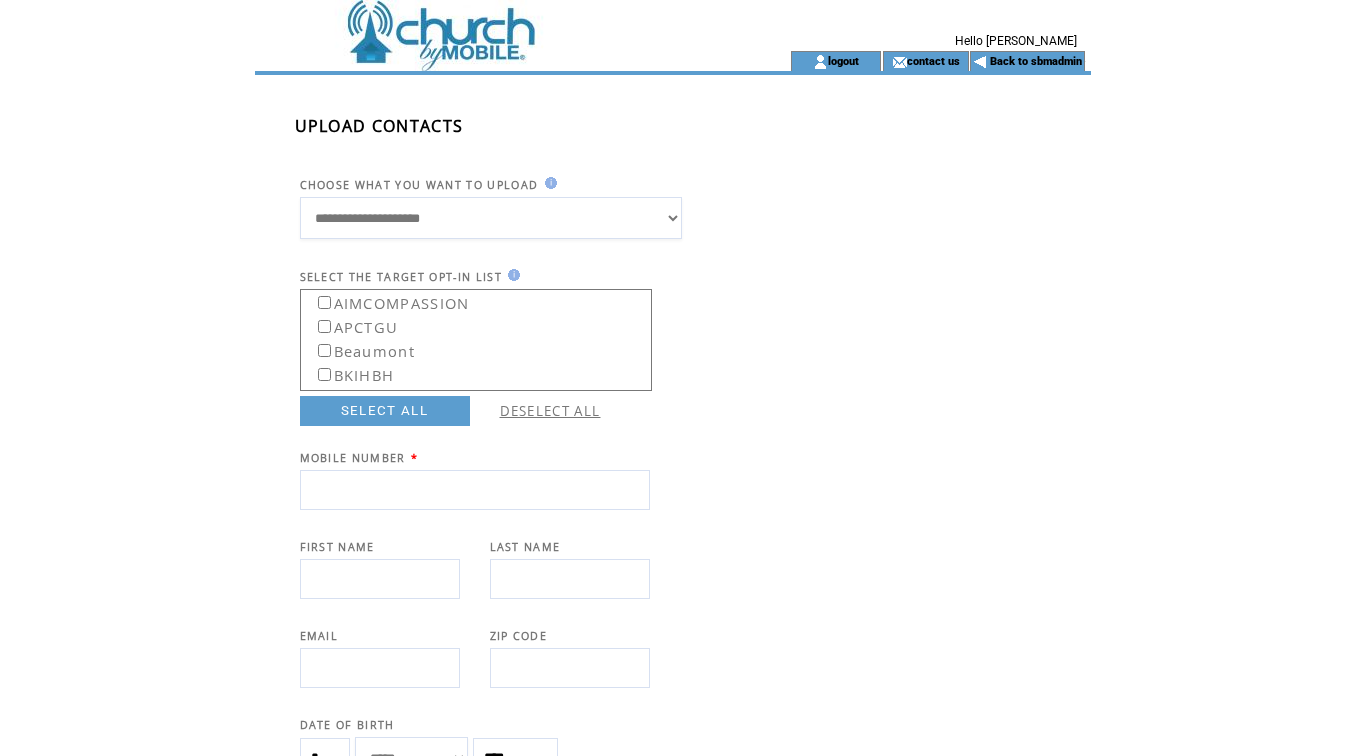 scroll, scrollTop: 0, scrollLeft: 0, axis: both 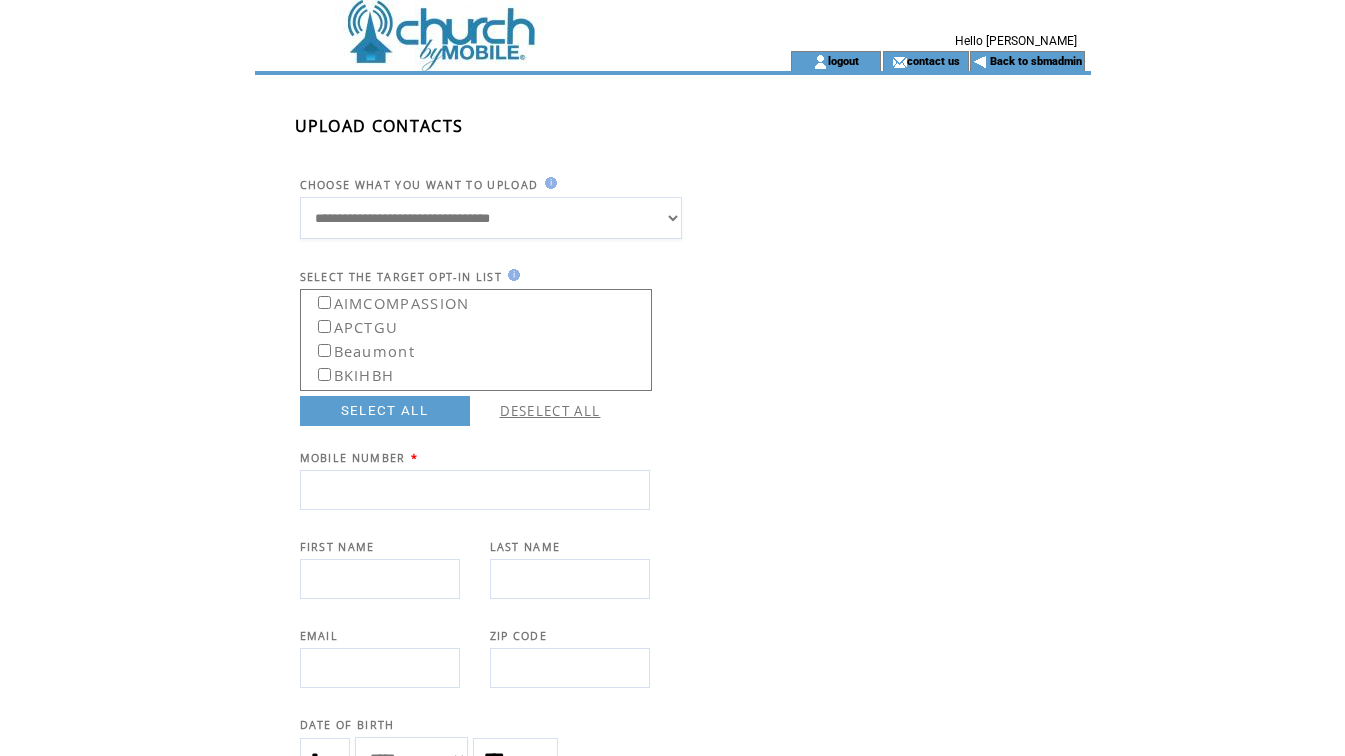 click on "**********" at bounding box center [491, 218] 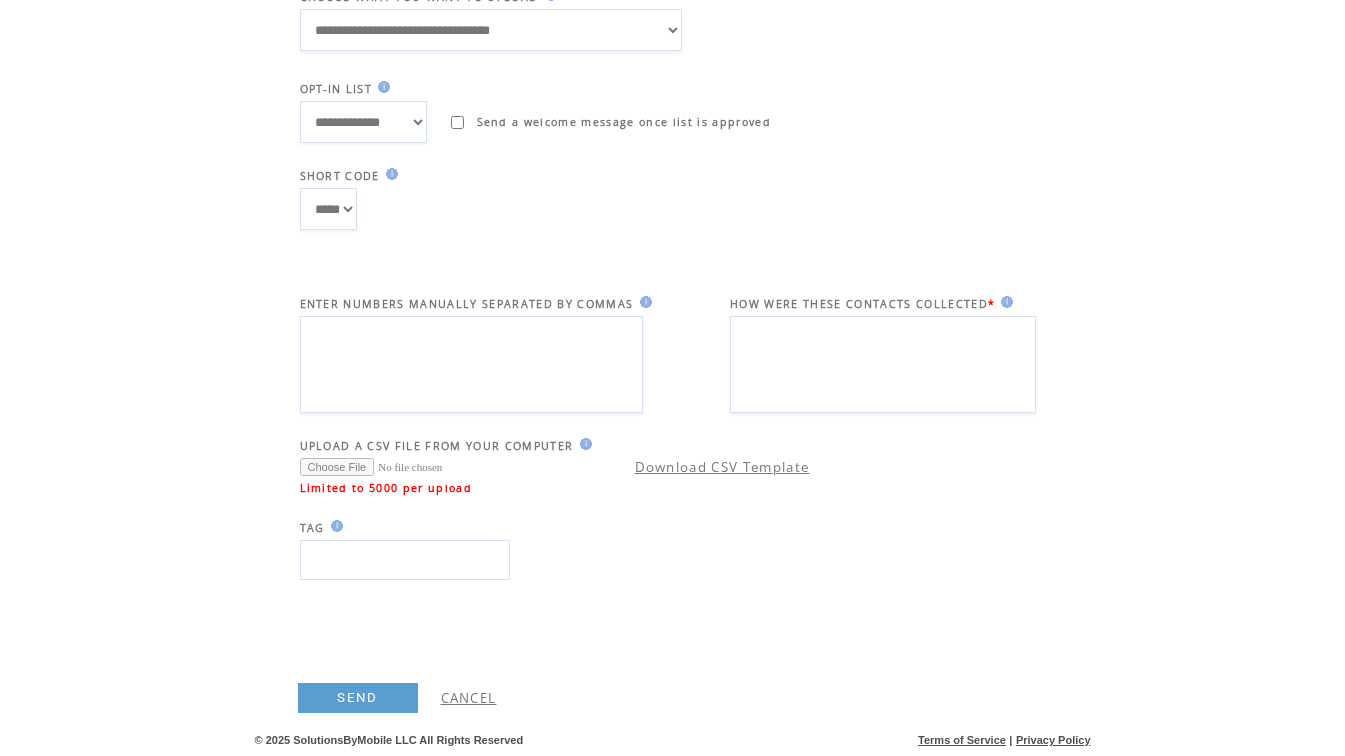 scroll, scrollTop: 0, scrollLeft: 0, axis: both 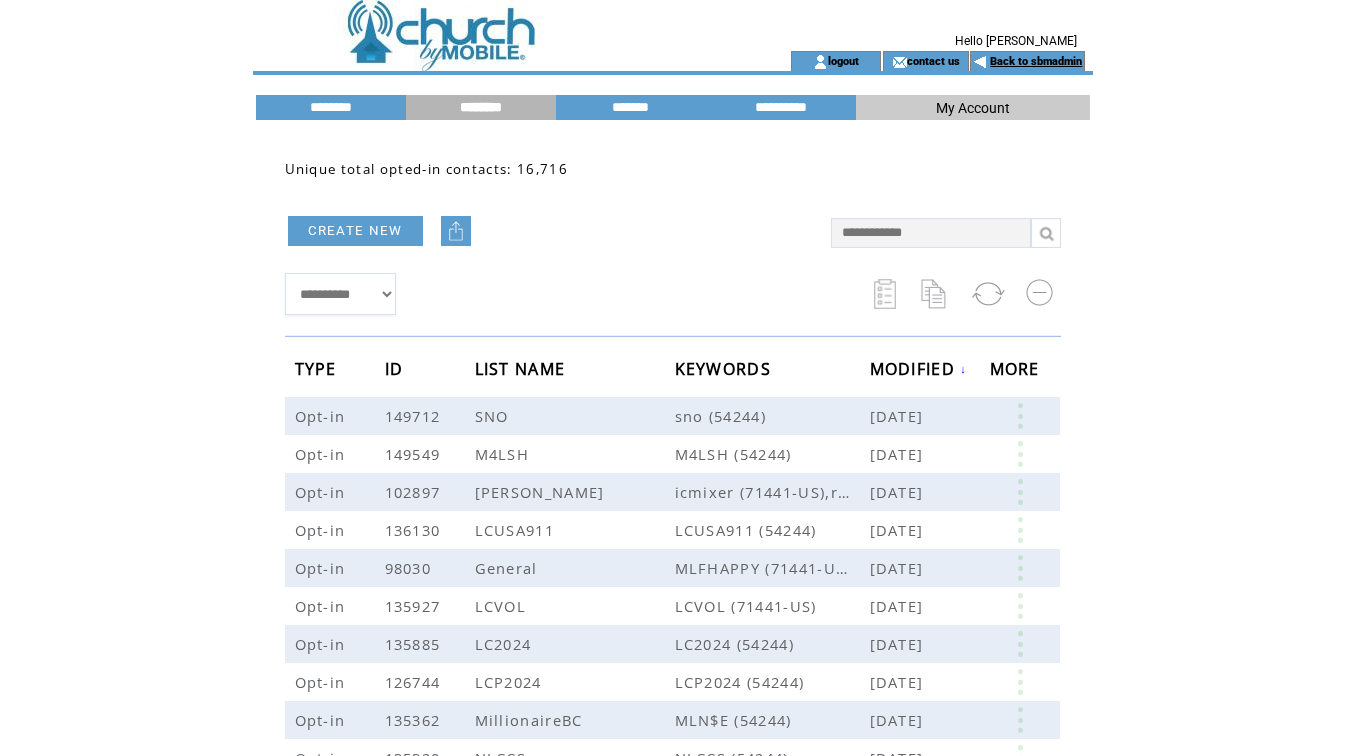 click on "Back to sbmadmin" at bounding box center [1036, 61] 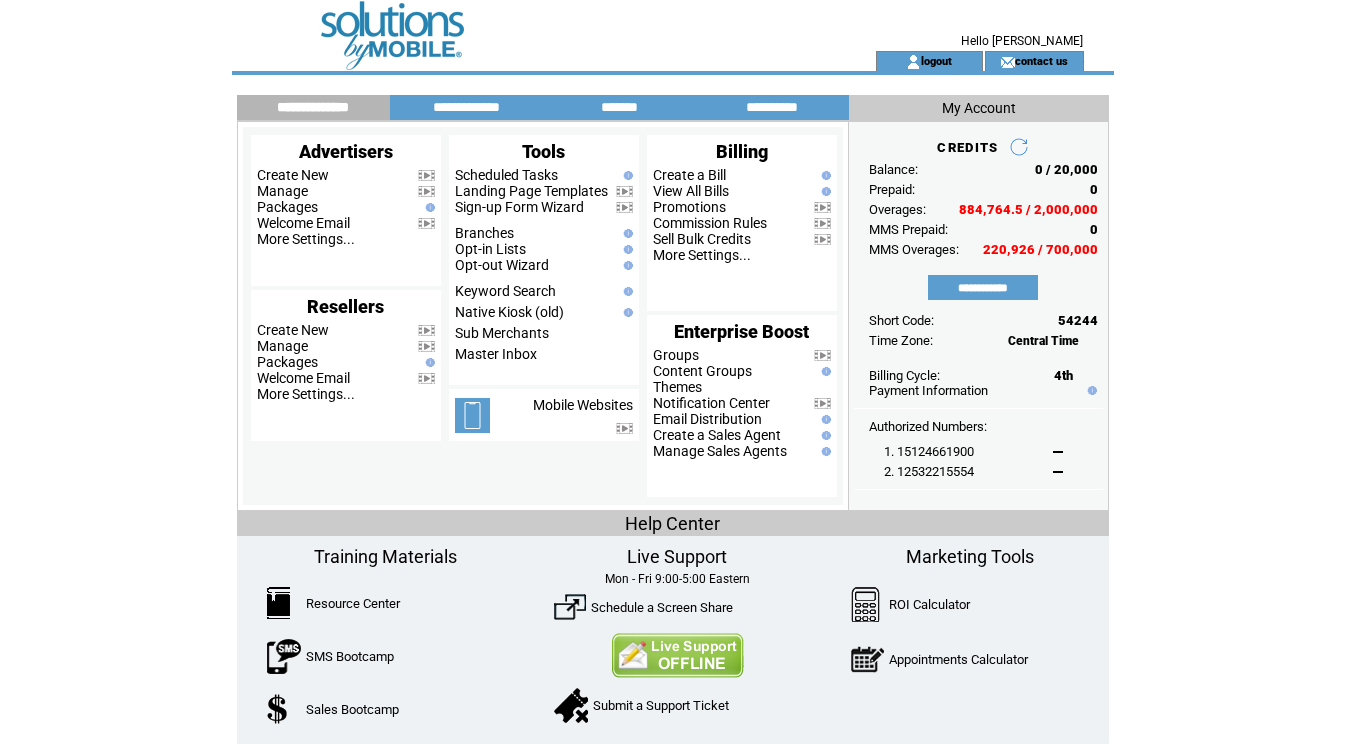 scroll, scrollTop: 0, scrollLeft: 0, axis: both 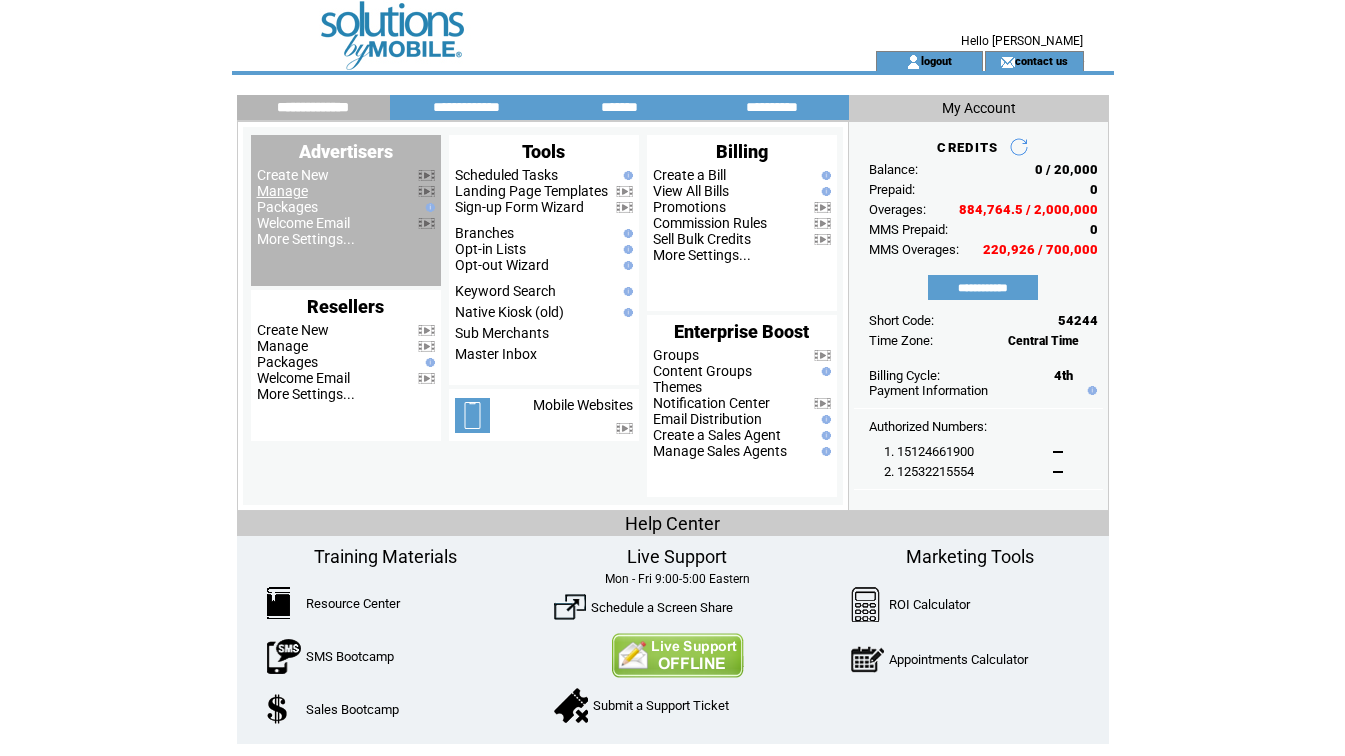 click on "Manage" at bounding box center [282, 191] 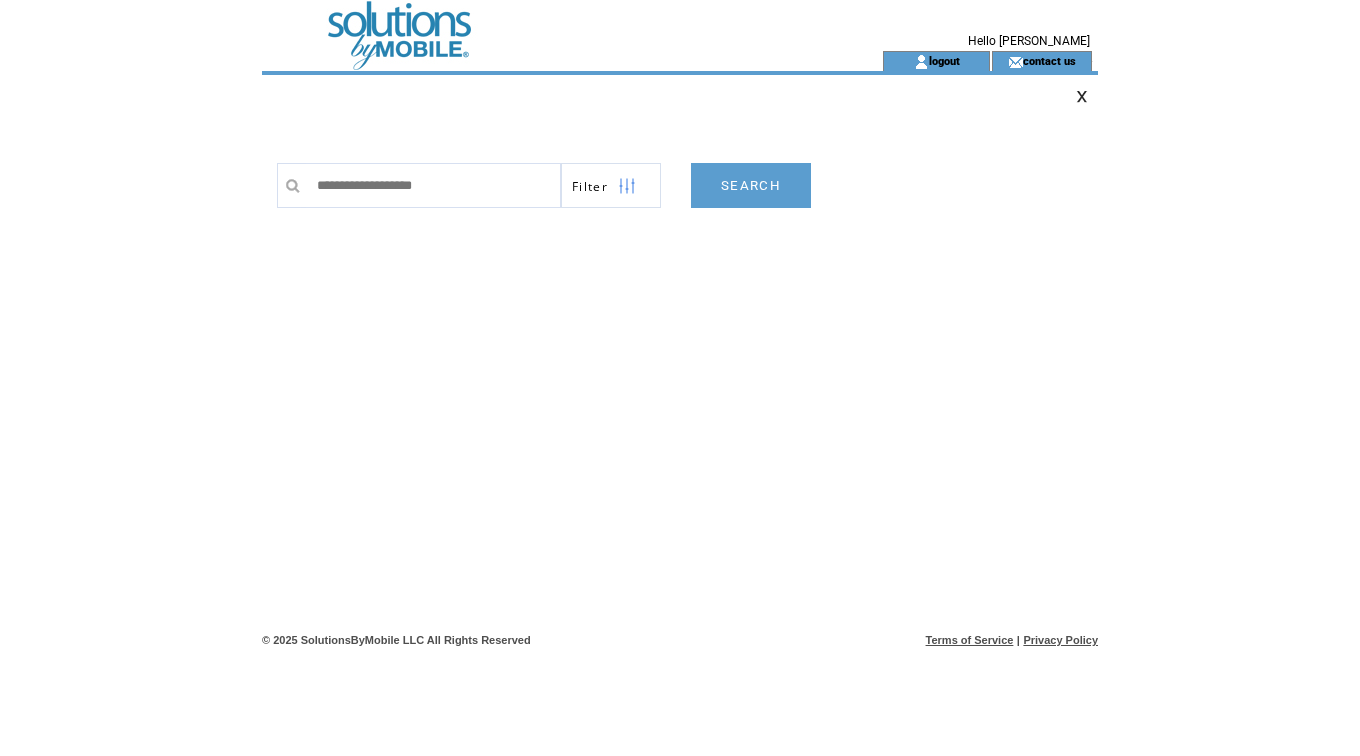 scroll, scrollTop: 0, scrollLeft: 0, axis: both 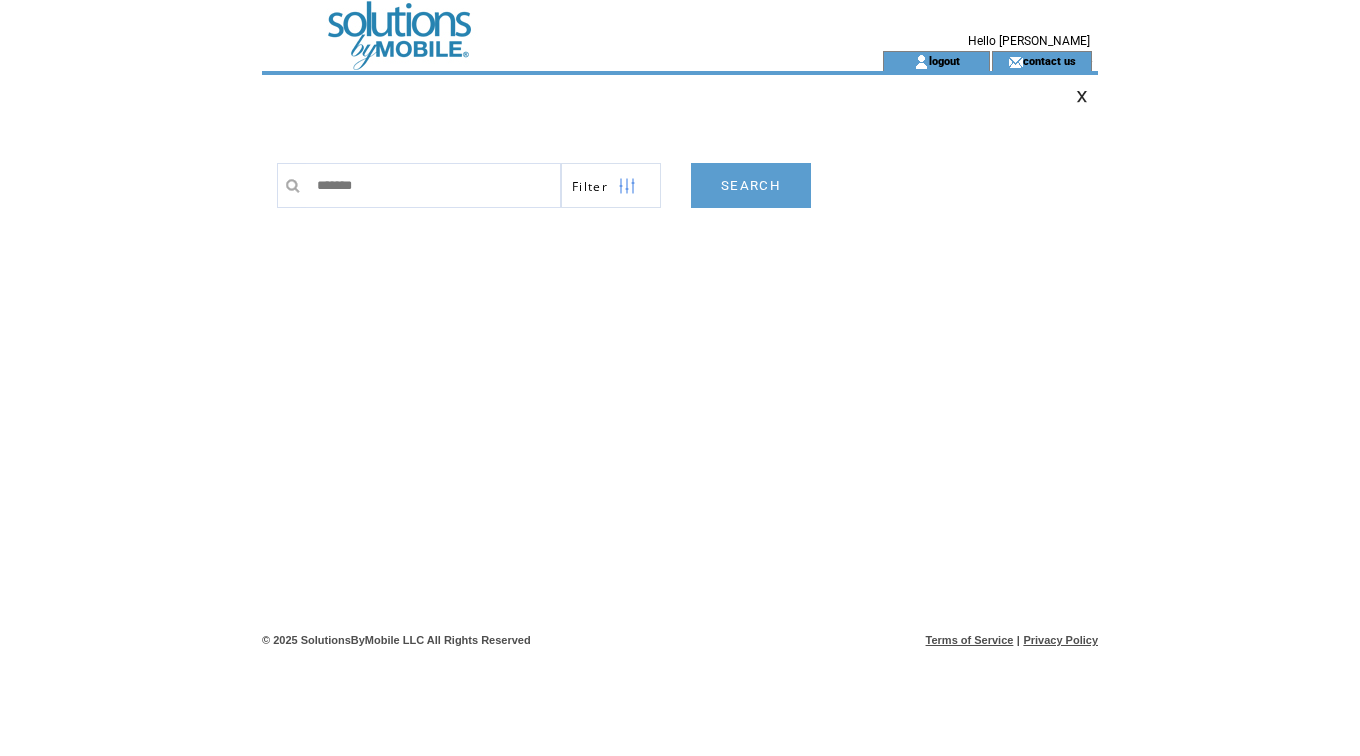 type on "********" 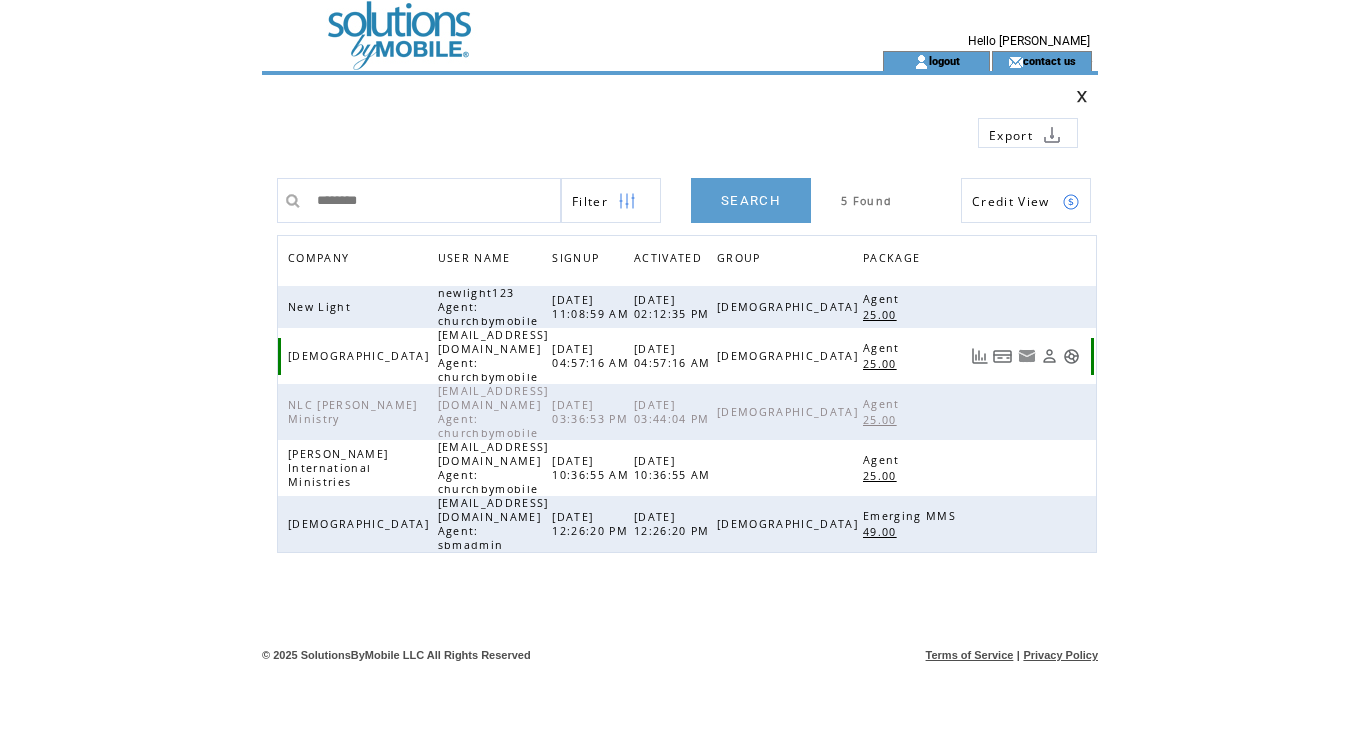 scroll, scrollTop: 0, scrollLeft: 0, axis: both 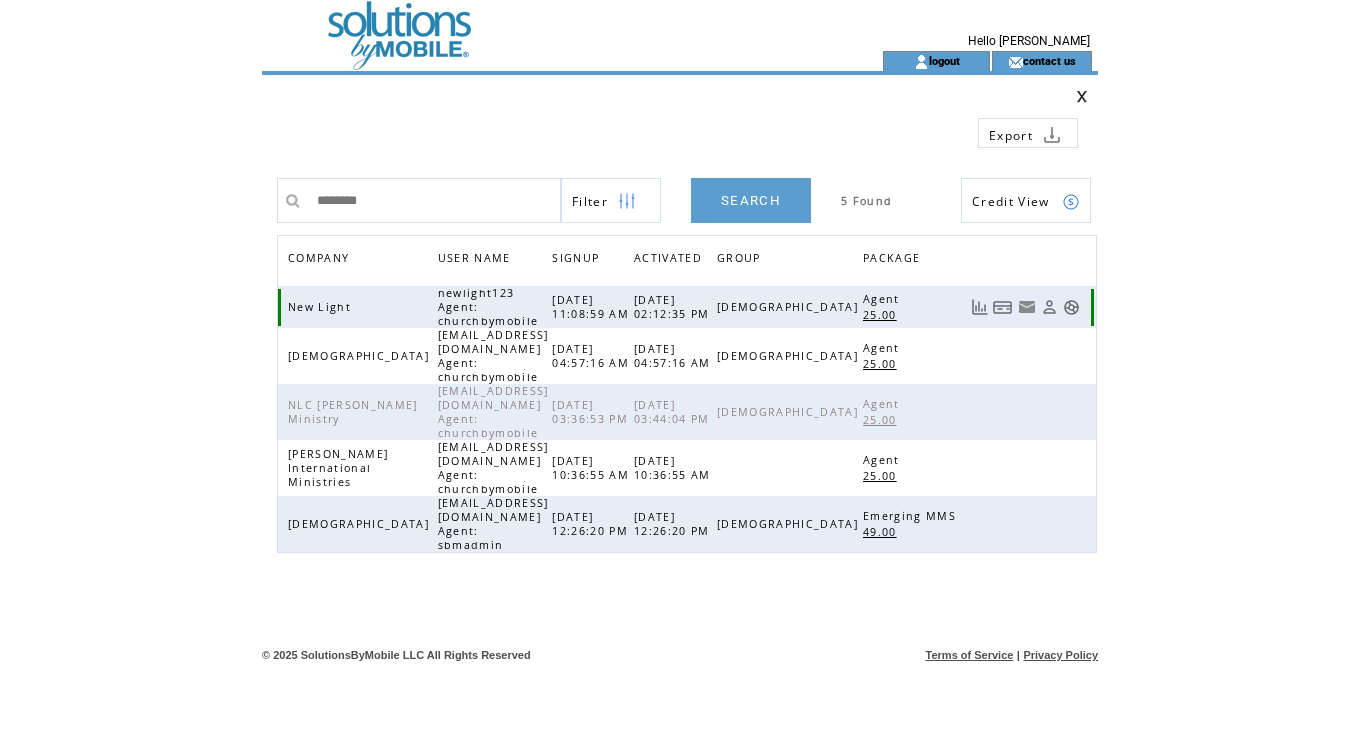 click at bounding box center (1071, 307) 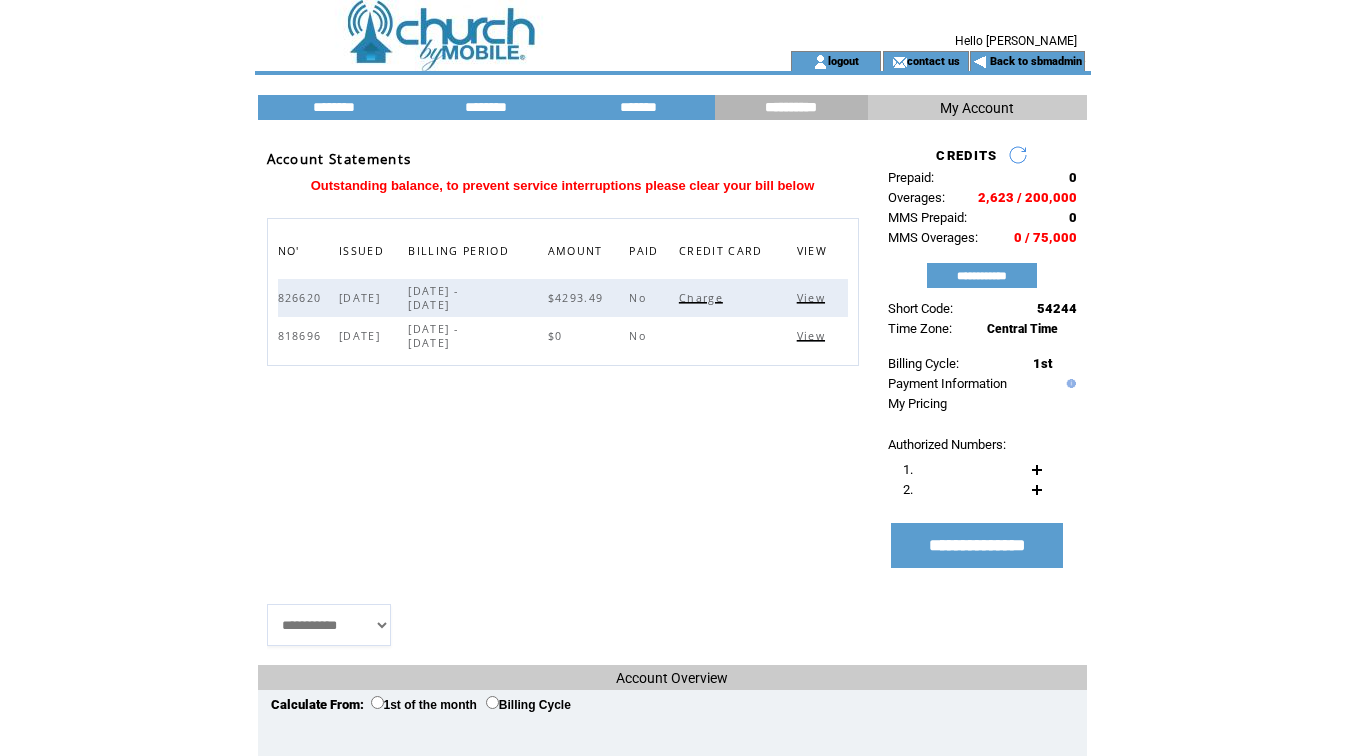 scroll, scrollTop: 0, scrollLeft: 0, axis: both 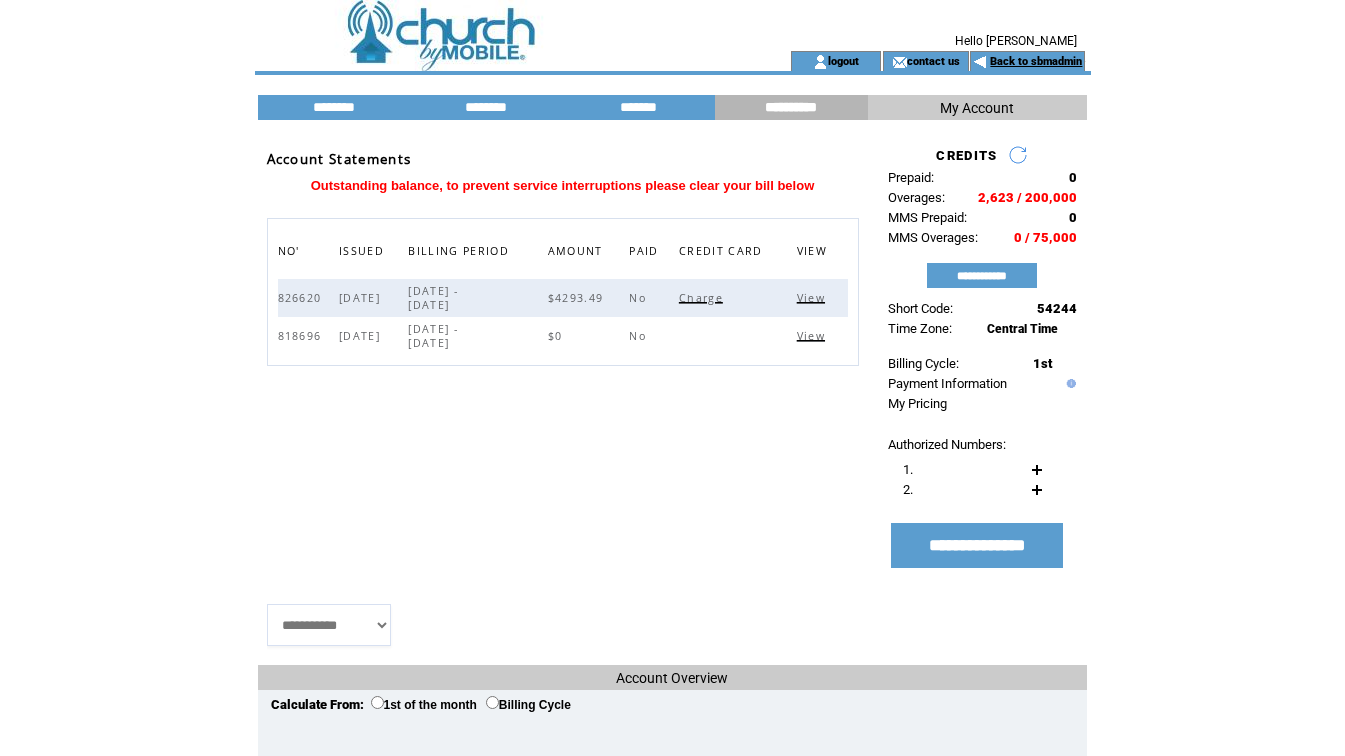 click on "Back to sbmadmin" at bounding box center (1036, 61) 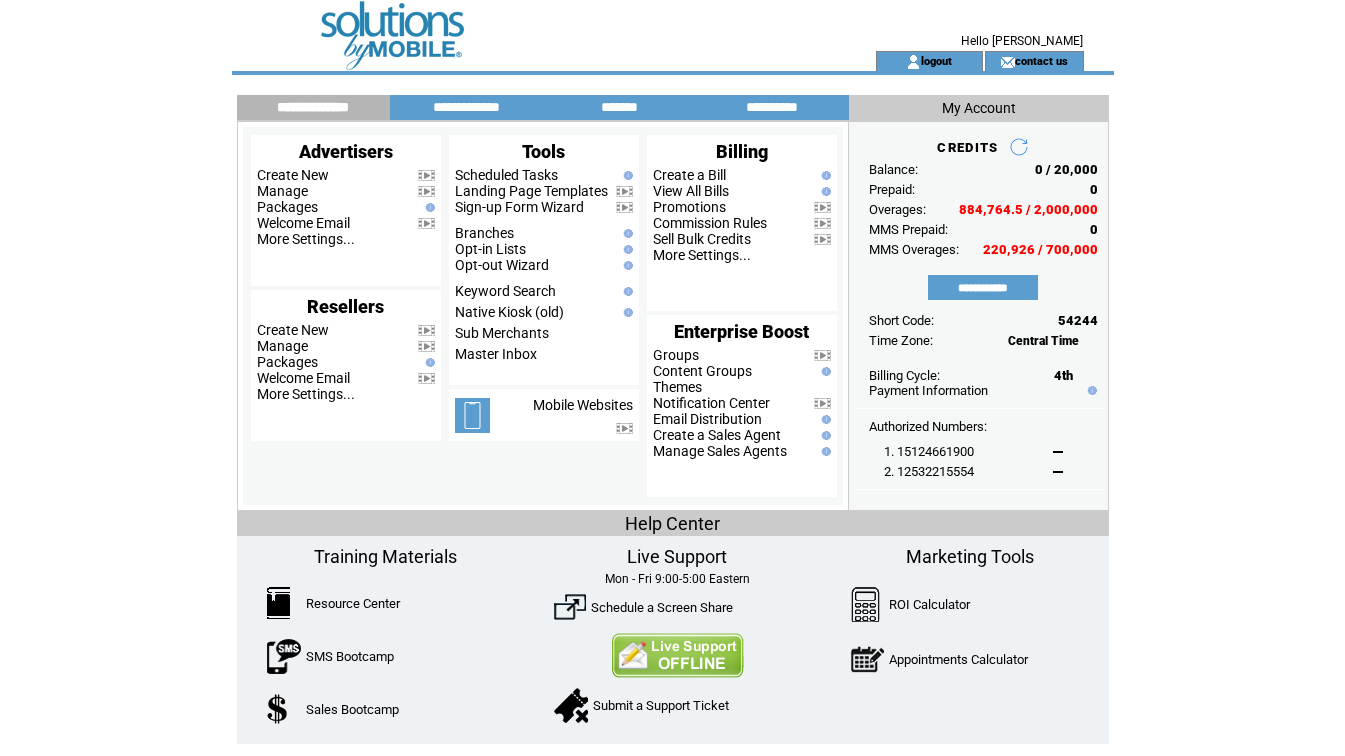 scroll, scrollTop: 0, scrollLeft: 0, axis: both 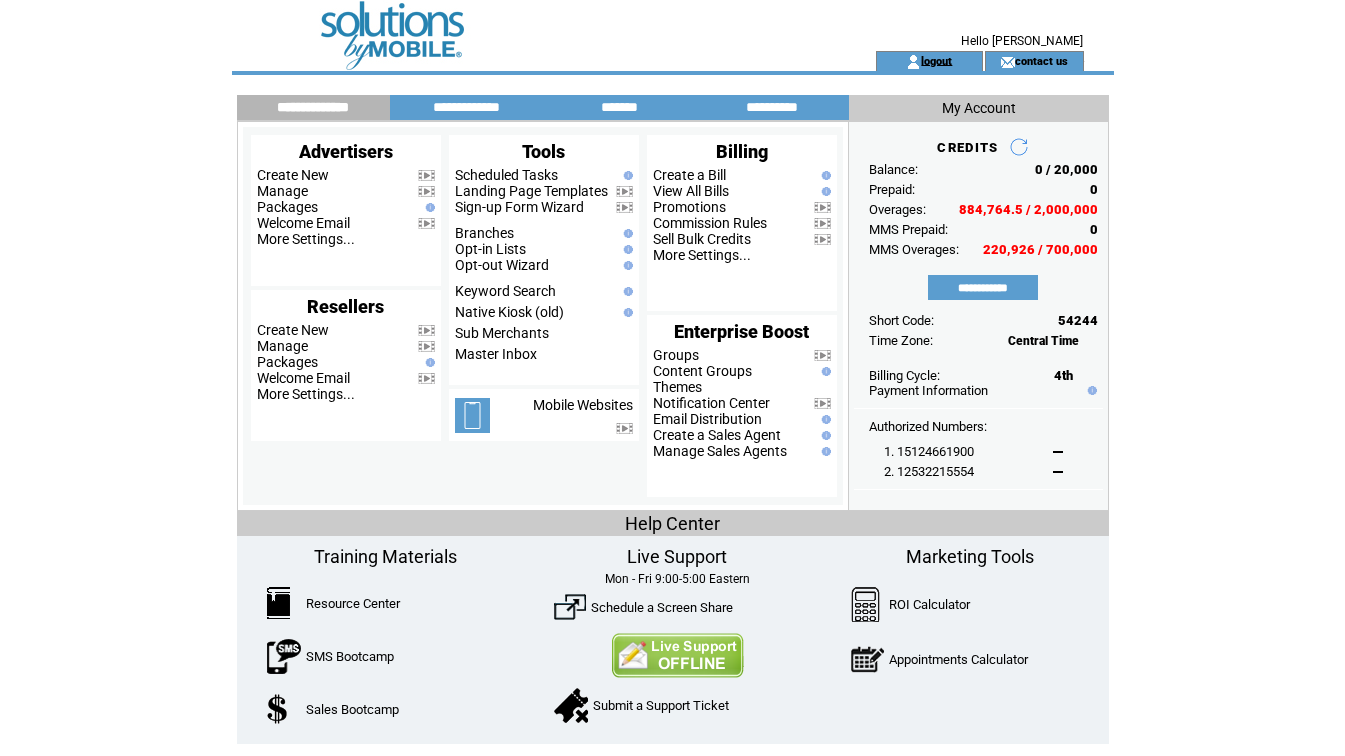 click on "logout" at bounding box center [936, 60] 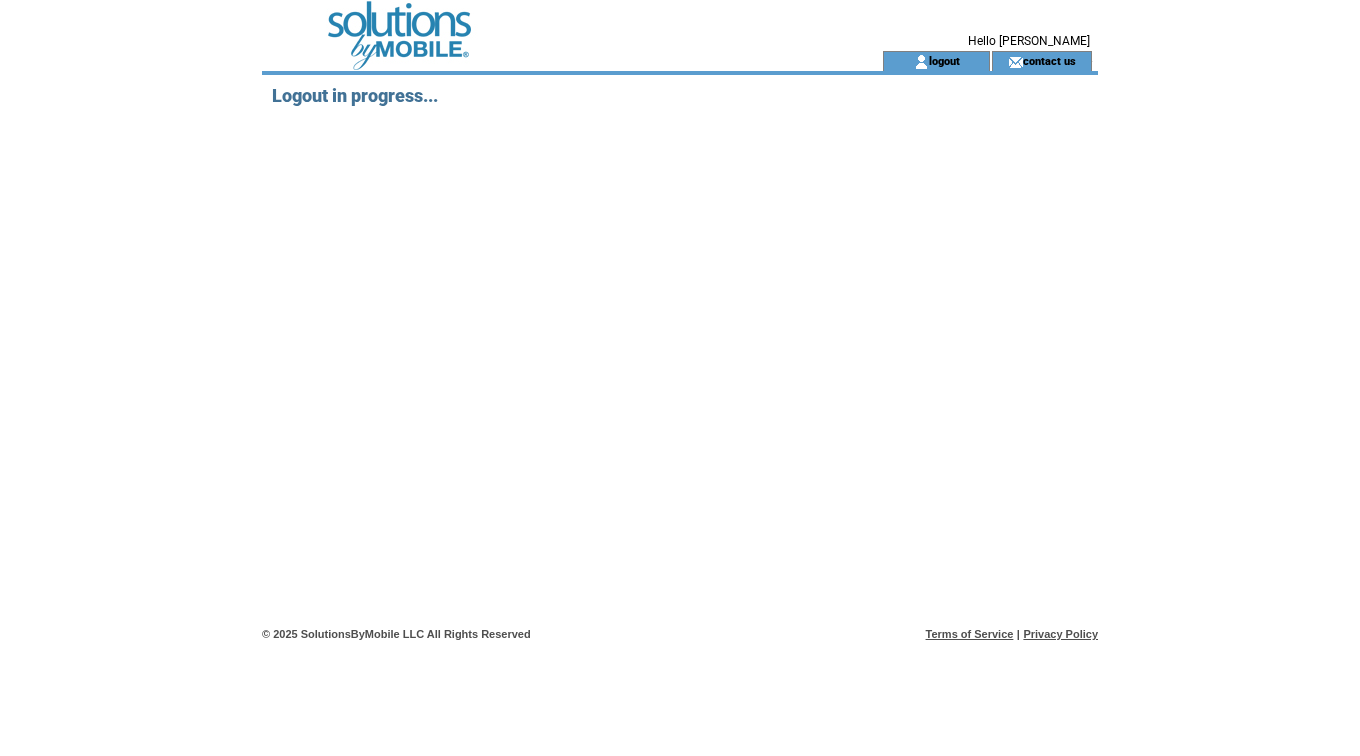 scroll, scrollTop: 0, scrollLeft: 0, axis: both 